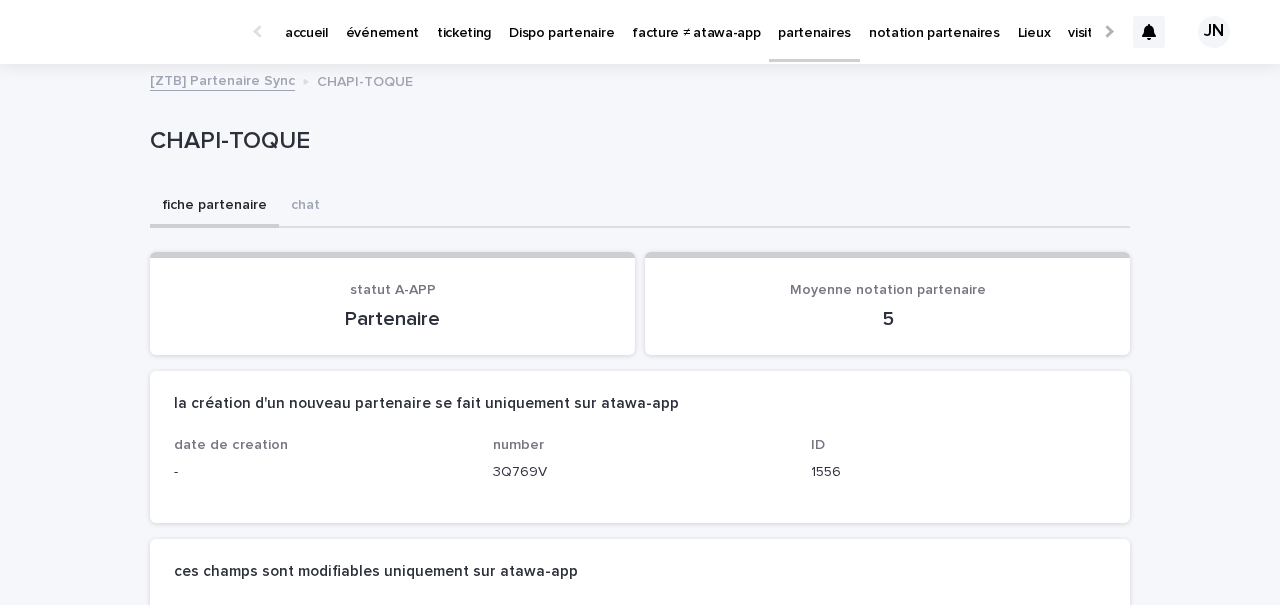 scroll, scrollTop: 0, scrollLeft: 0, axis: both 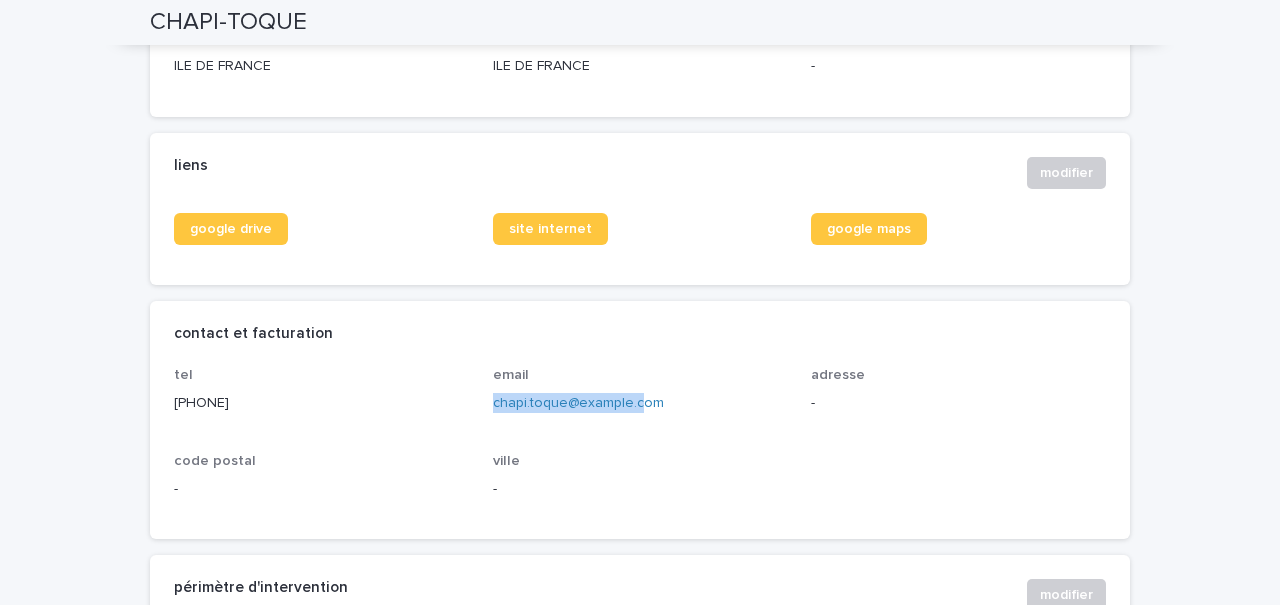 drag, startPoint x: 647, startPoint y: 404, endPoint x: 492, endPoint y: 404, distance: 155 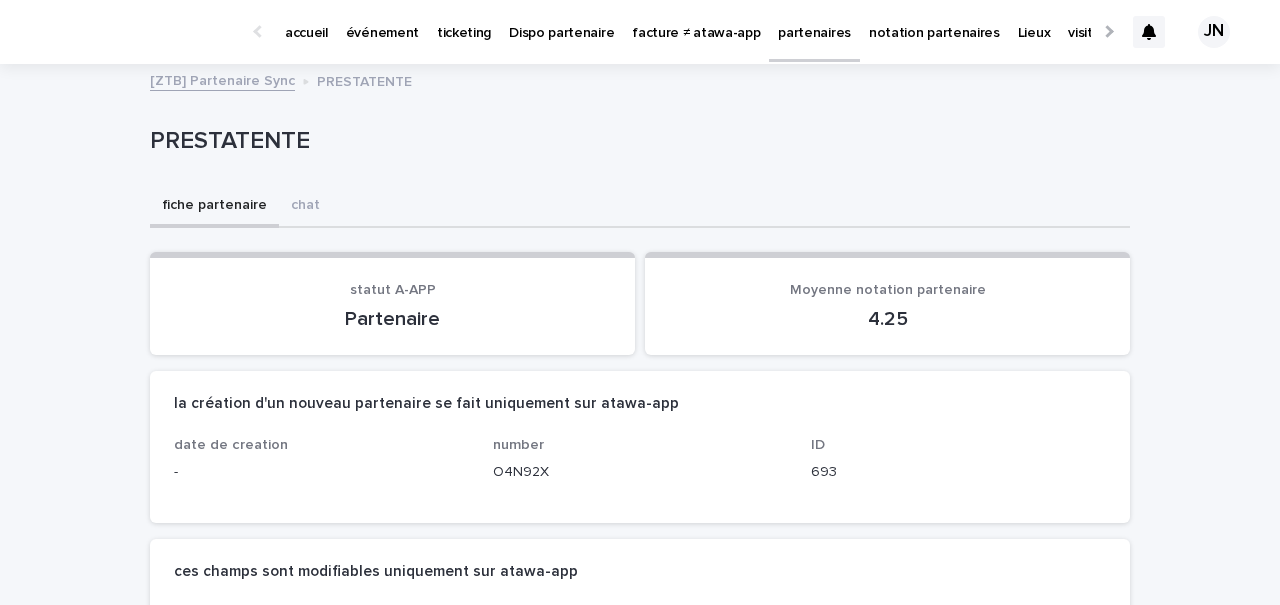 scroll, scrollTop: 0, scrollLeft: 0, axis: both 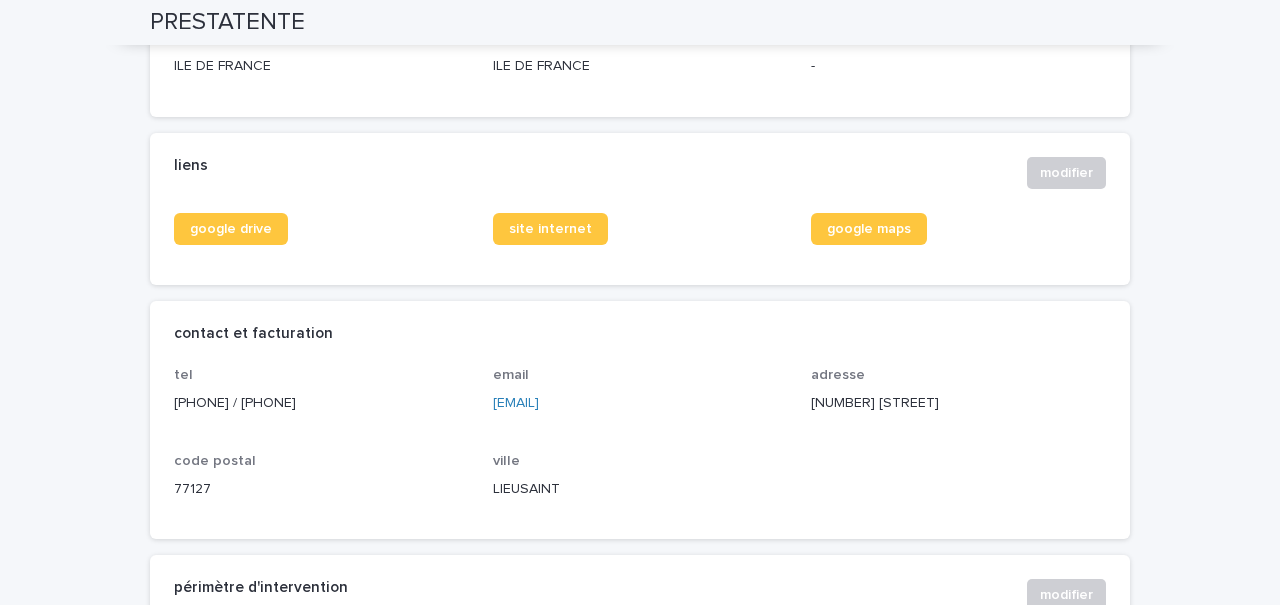 drag, startPoint x: 635, startPoint y: 395, endPoint x: 489, endPoint y: 397, distance: 146.0137 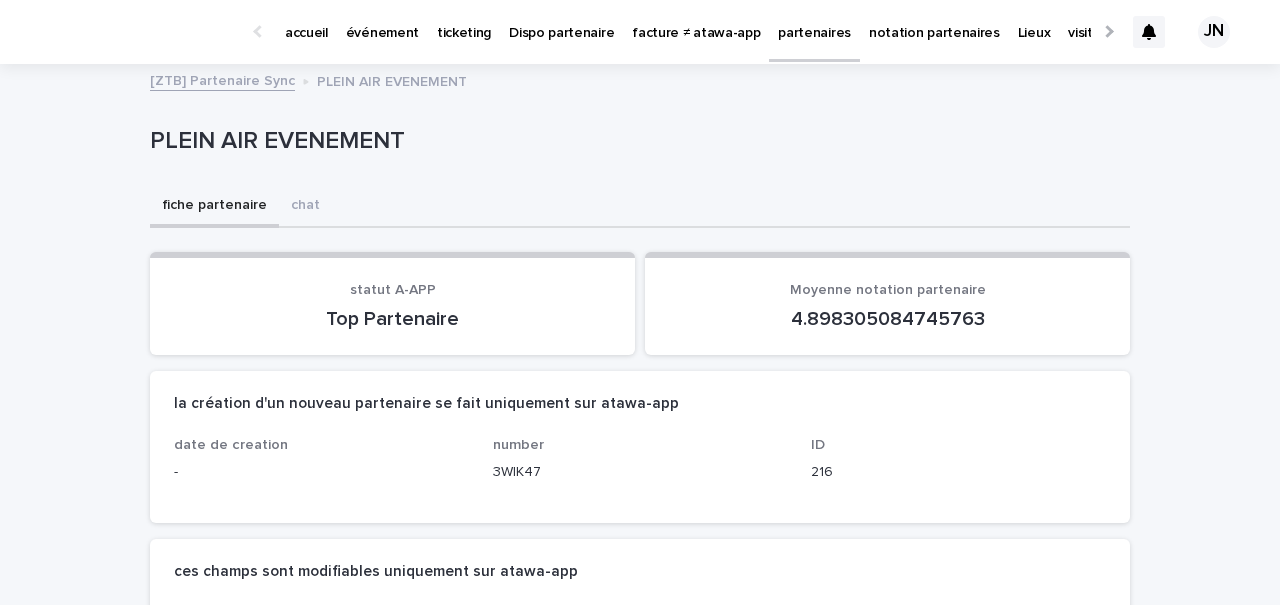 scroll, scrollTop: 0, scrollLeft: 0, axis: both 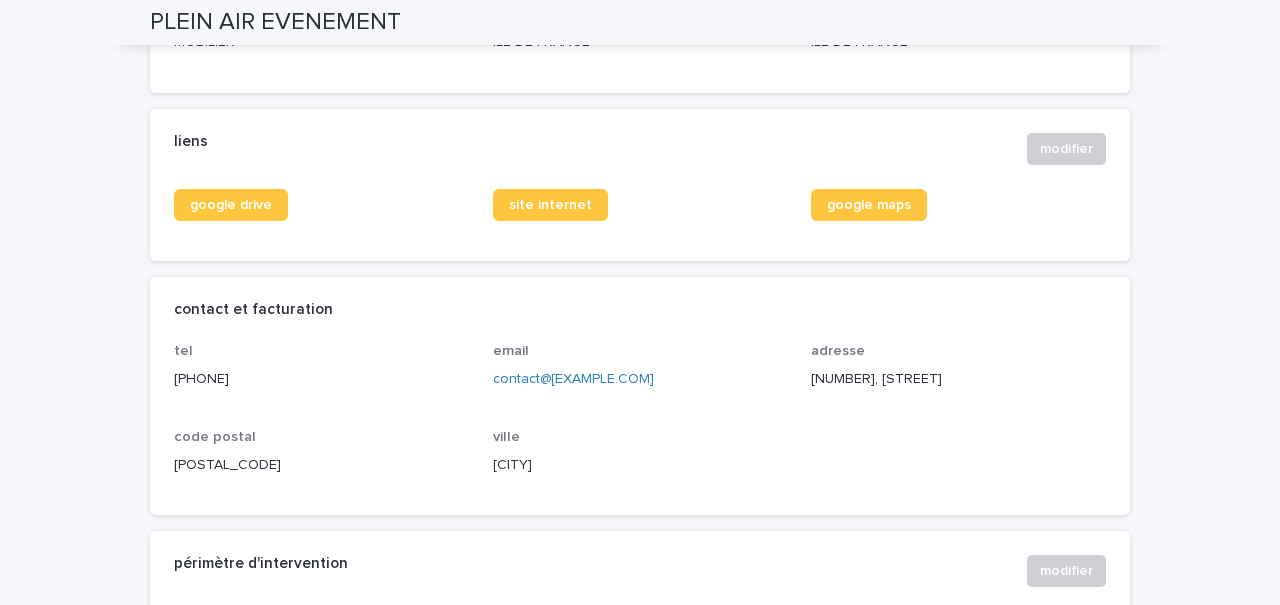 drag, startPoint x: 702, startPoint y: 376, endPoint x: 491, endPoint y: 378, distance: 211.00948 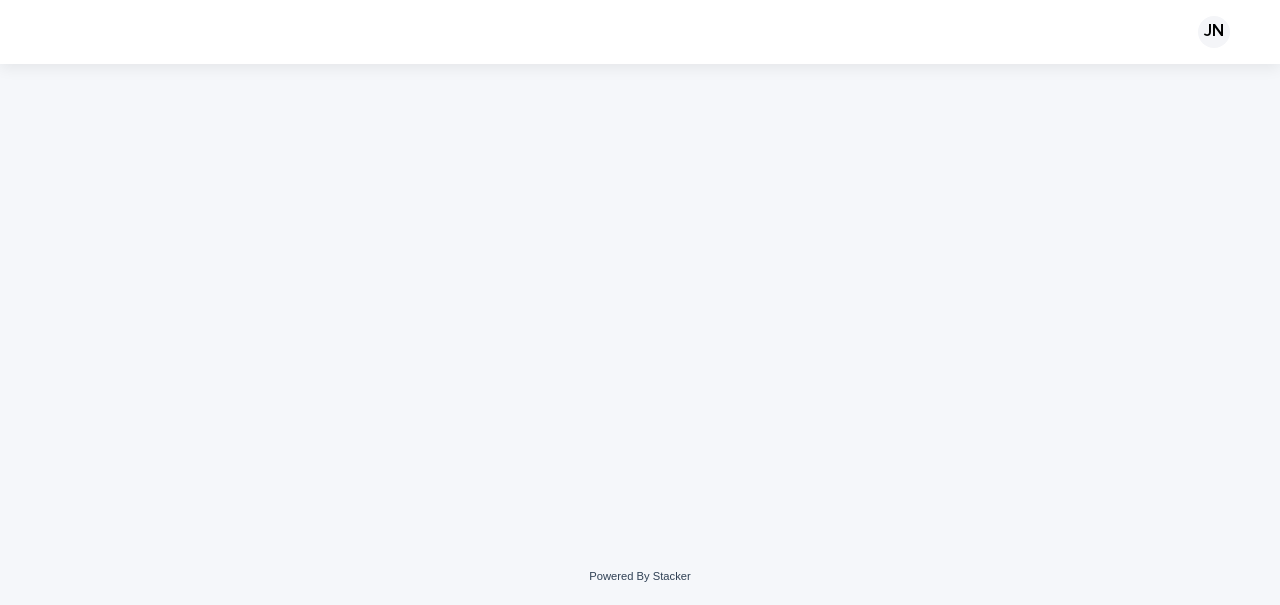 scroll, scrollTop: 0, scrollLeft: 0, axis: both 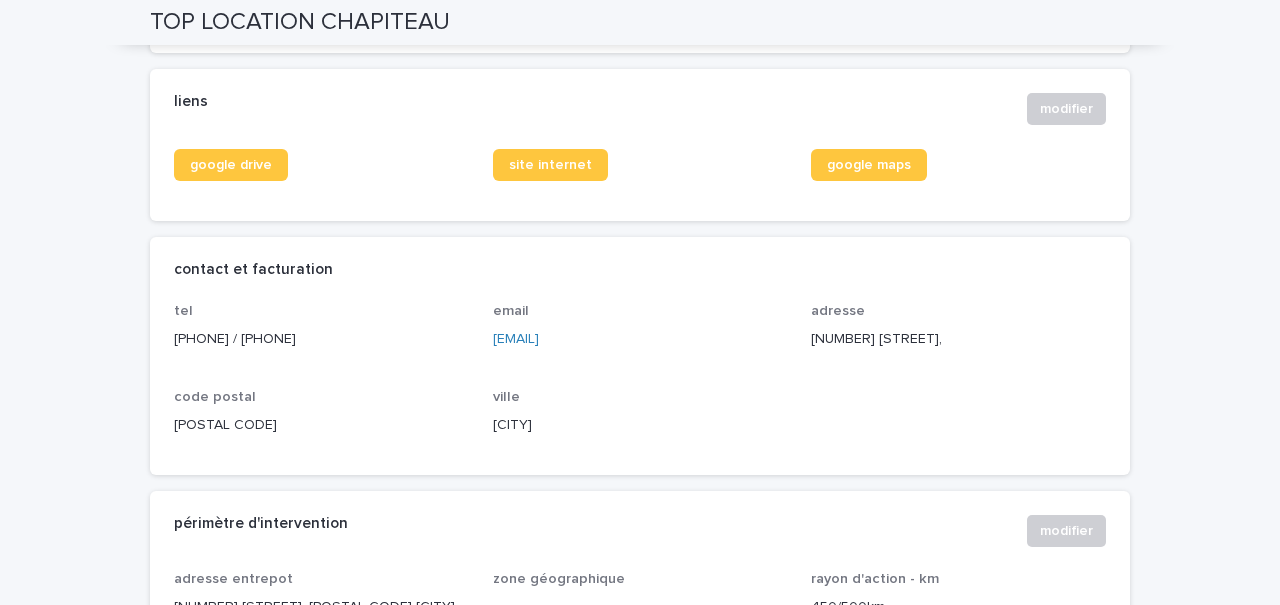 drag, startPoint x: 665, startPoint y: 339, endPoint x: 494, endPoint y: 349, distance: 171.29214 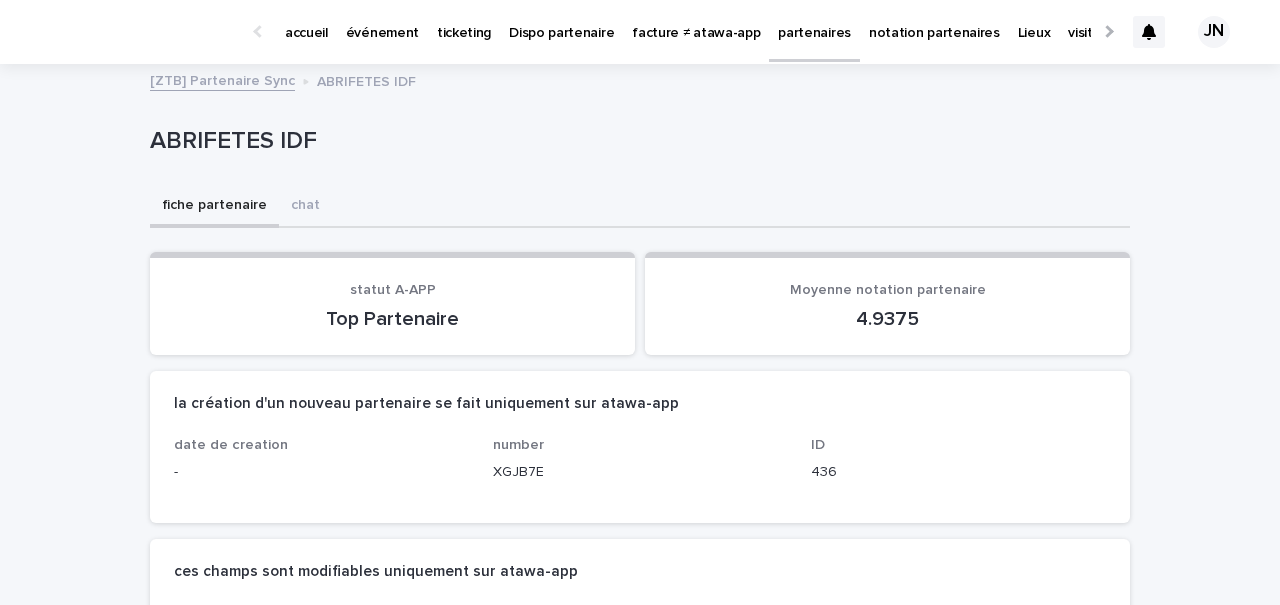 scroll, scrollTop: 0, scrollLeft: 0, axis: both 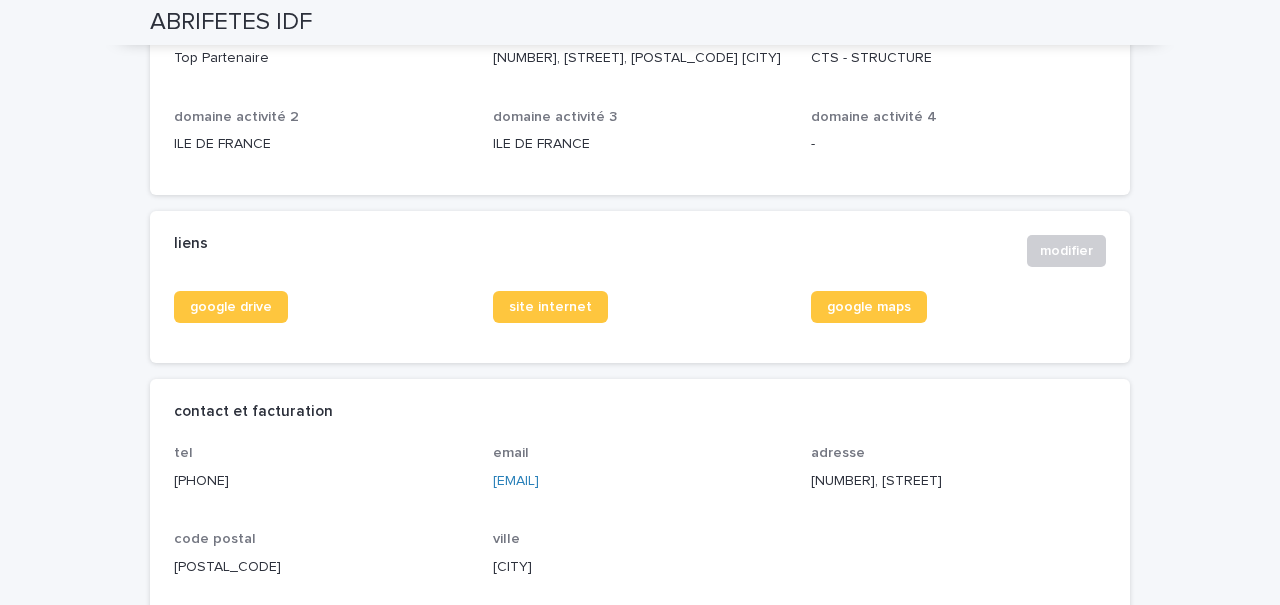 drag, startPoint x: 647, startPoint y: 477, endPoint x: 489, endPoint y: 483, distance: 158.11388 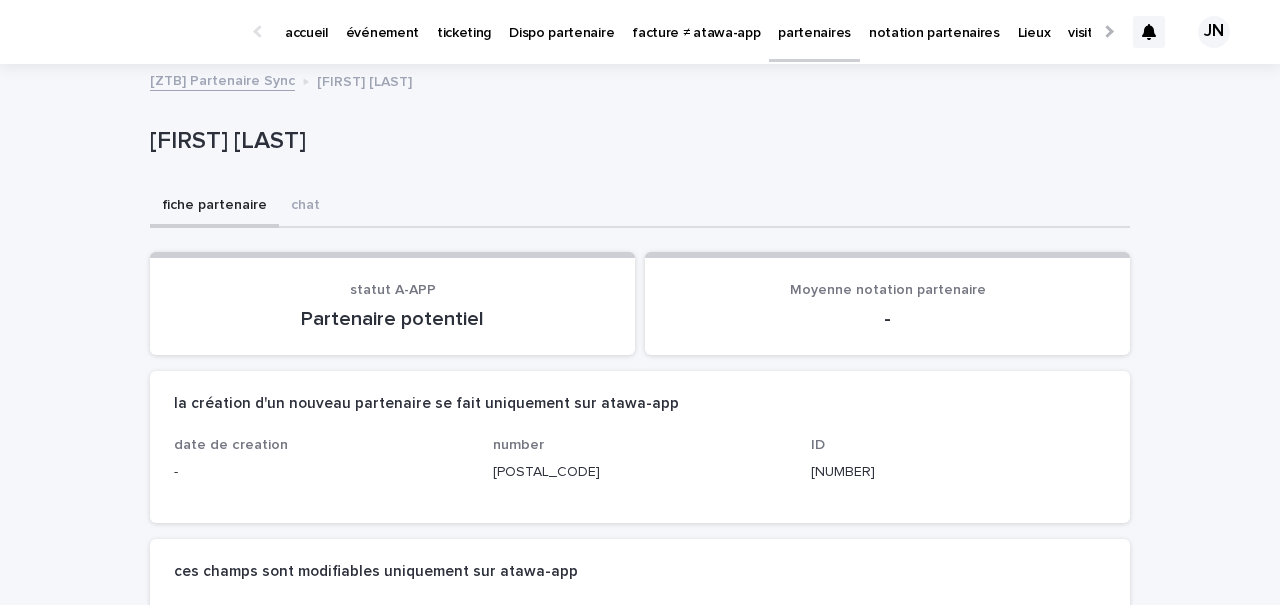 scroll, scrollTop: 0, scrollLeft: 0, axis: both 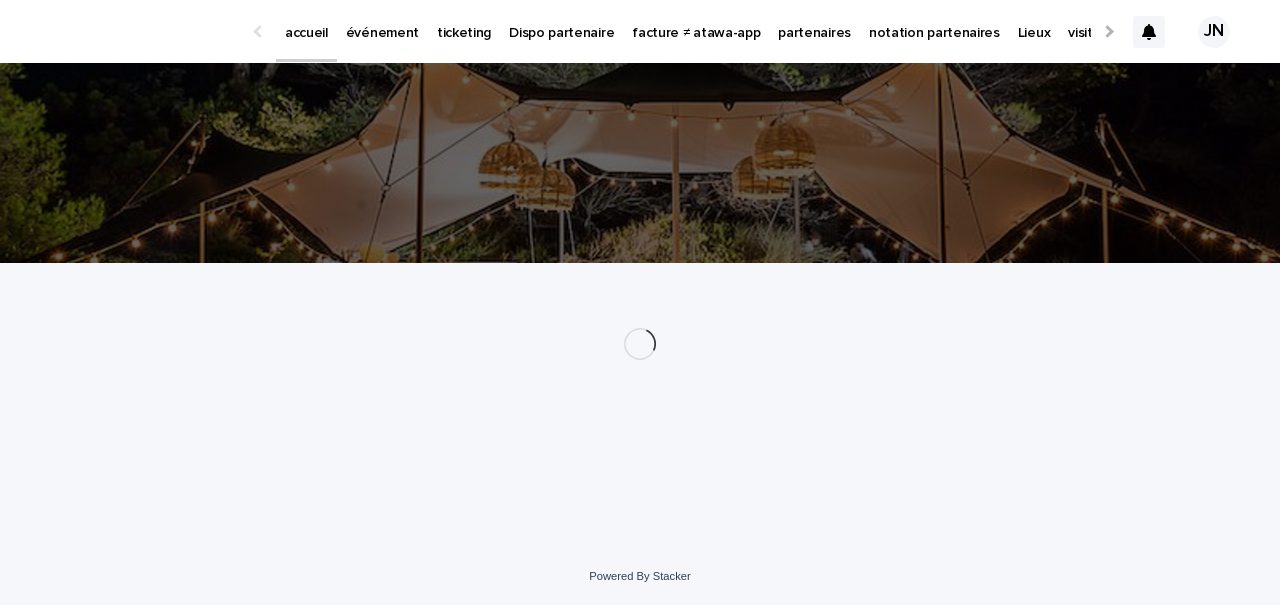 click on "partenaires" at bounding box center [814, 21] 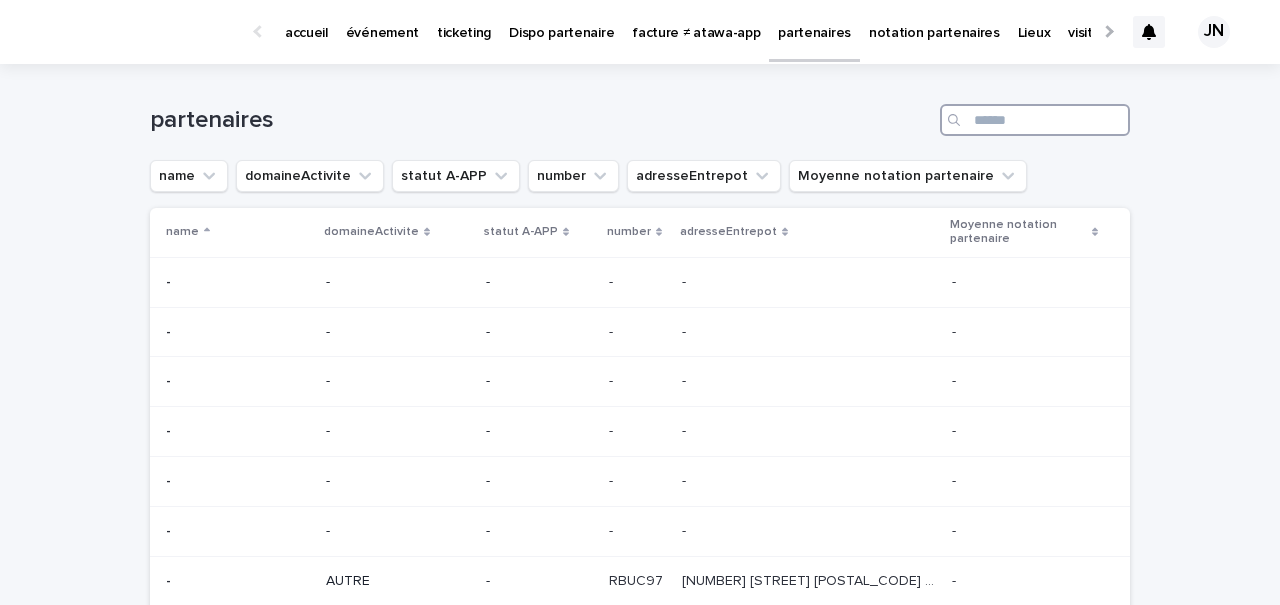 click at bounding box center [1035, 120] 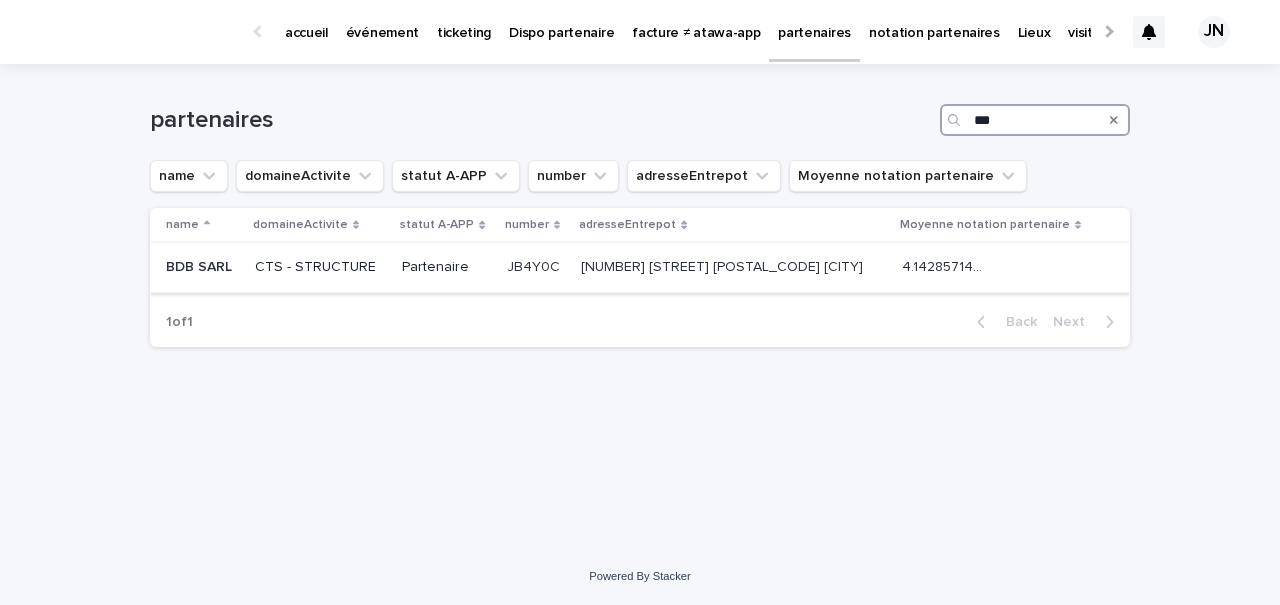 type on "***" 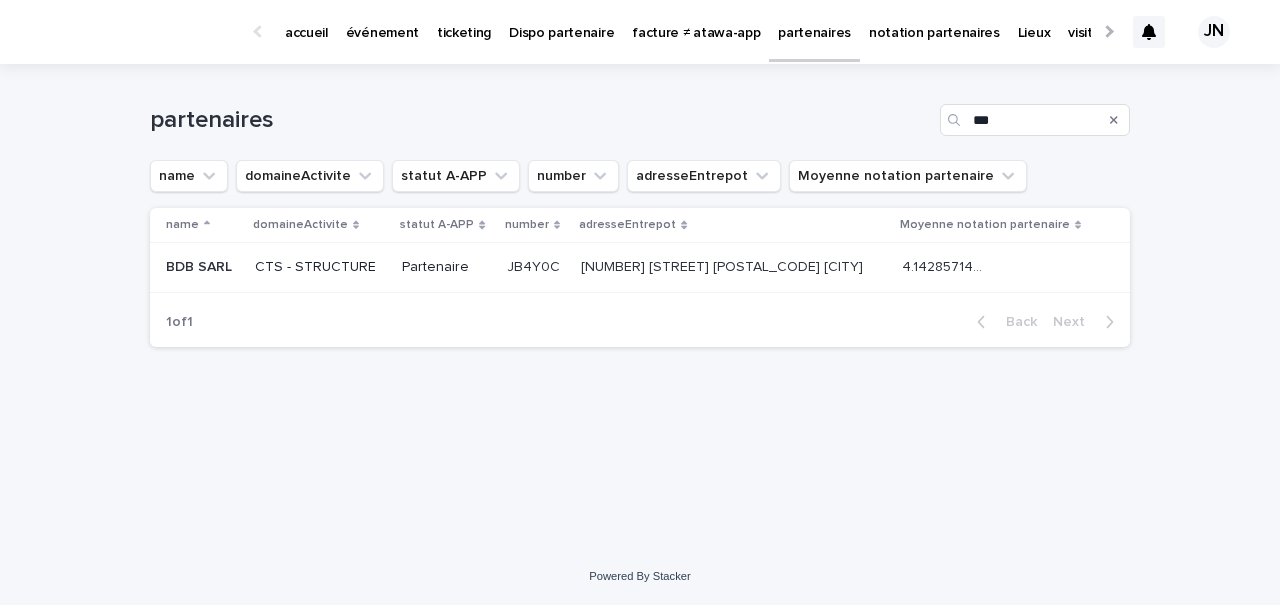 click on "Partenaire" at bounding box center (446, 267) 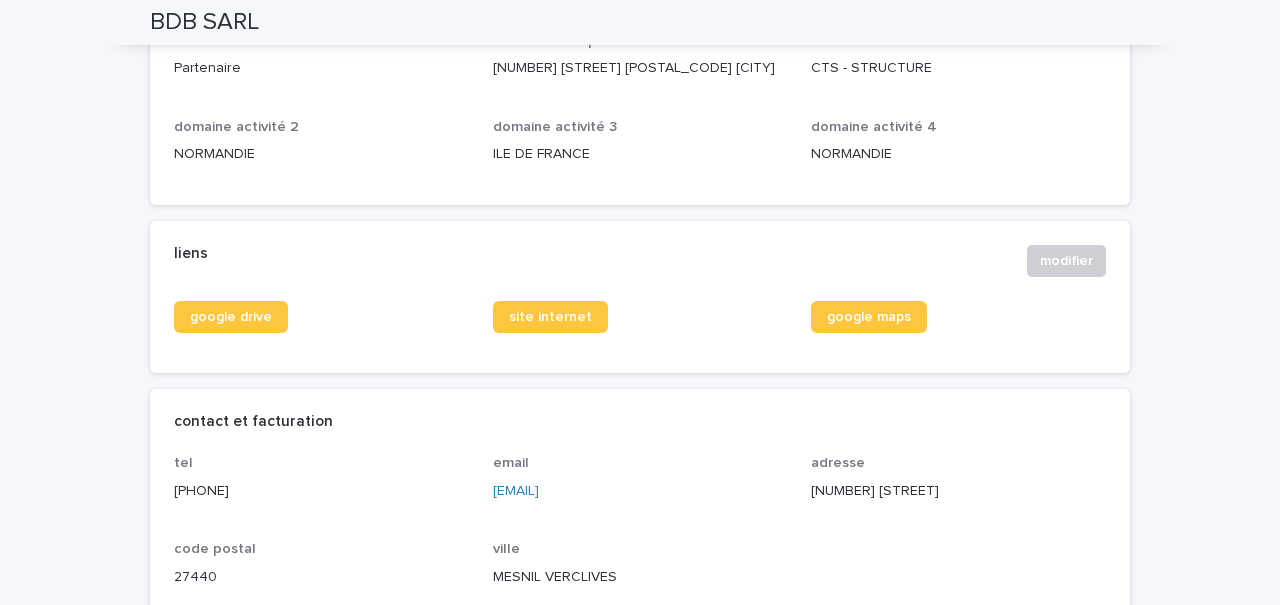 scroll, scrollTop: 791, scrollLeft: 0, axis: vertical 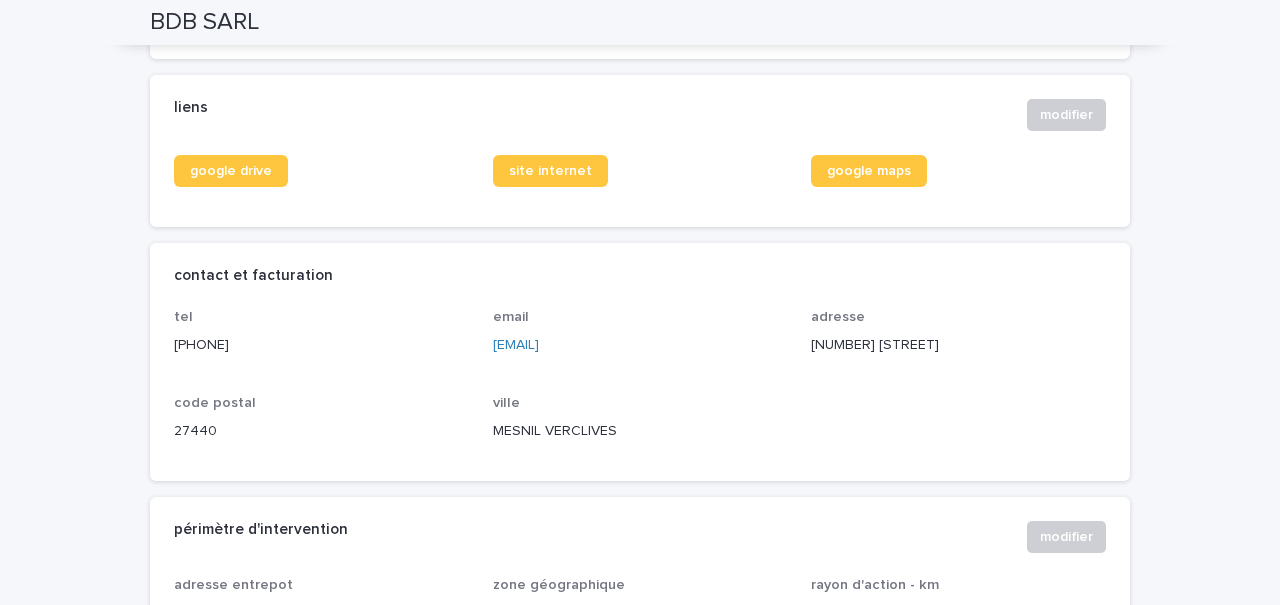 drag, startPoint x: 616, startPoint y: 340, endPoint x: 492, endPoint y: 339, distance: 124.004036 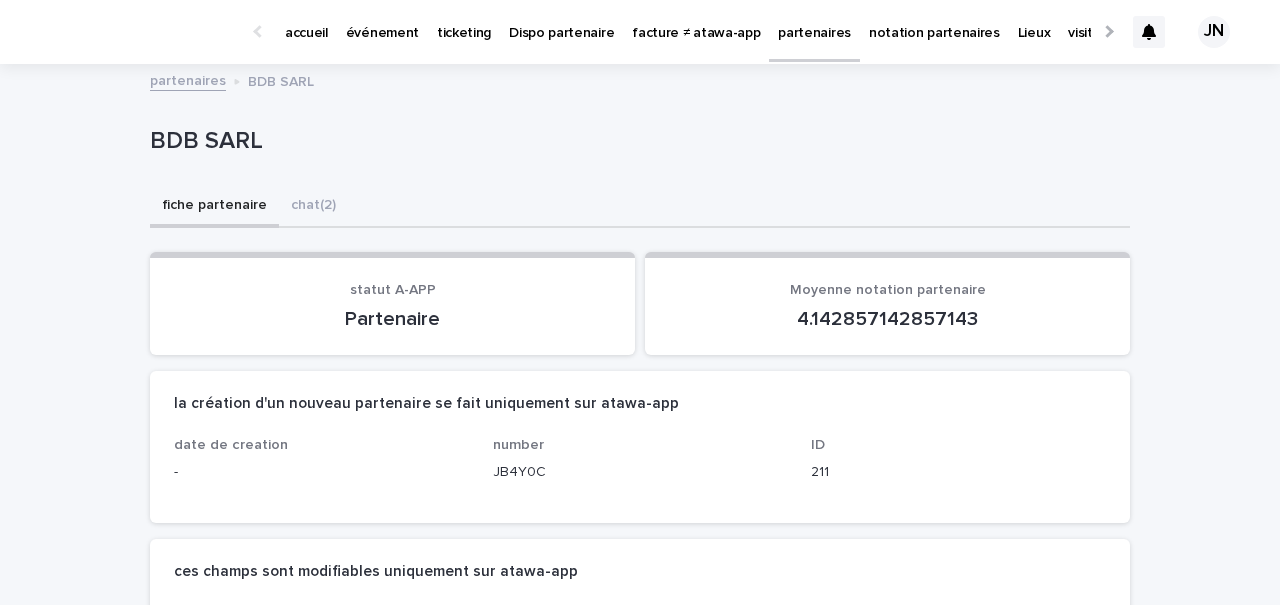 click on "partenaires" at bounding box center [188, 79] 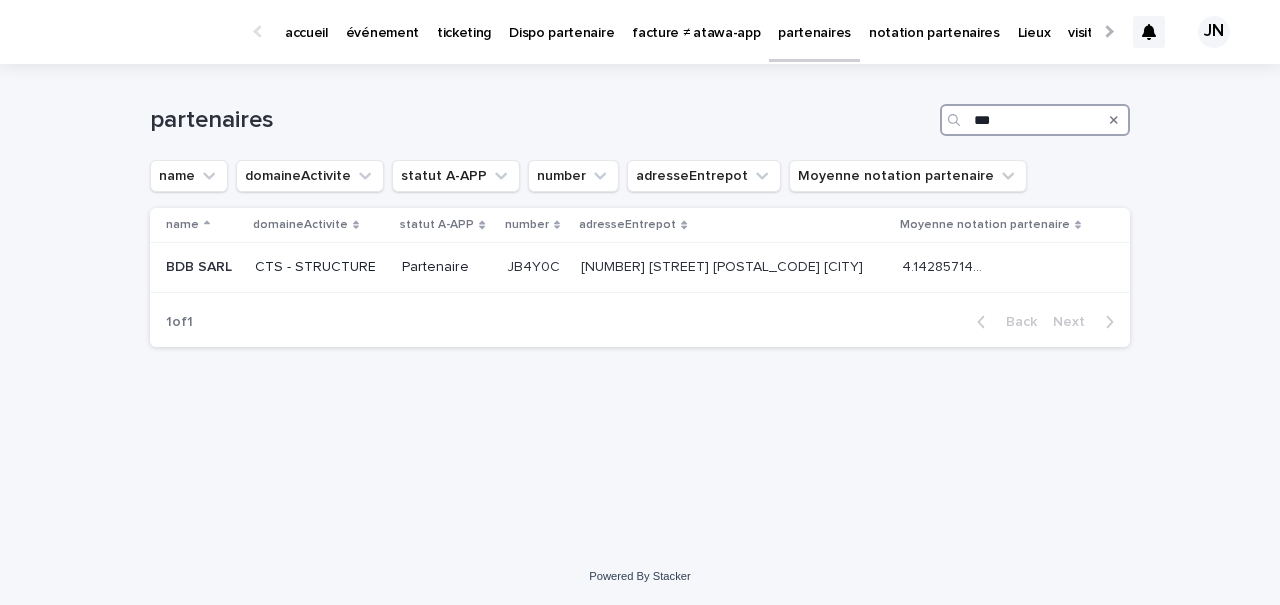 drag, startPoint x: 1021, startPoint y: 120, endPoint x: 929, endPoint y: 118, distance: 92.021736 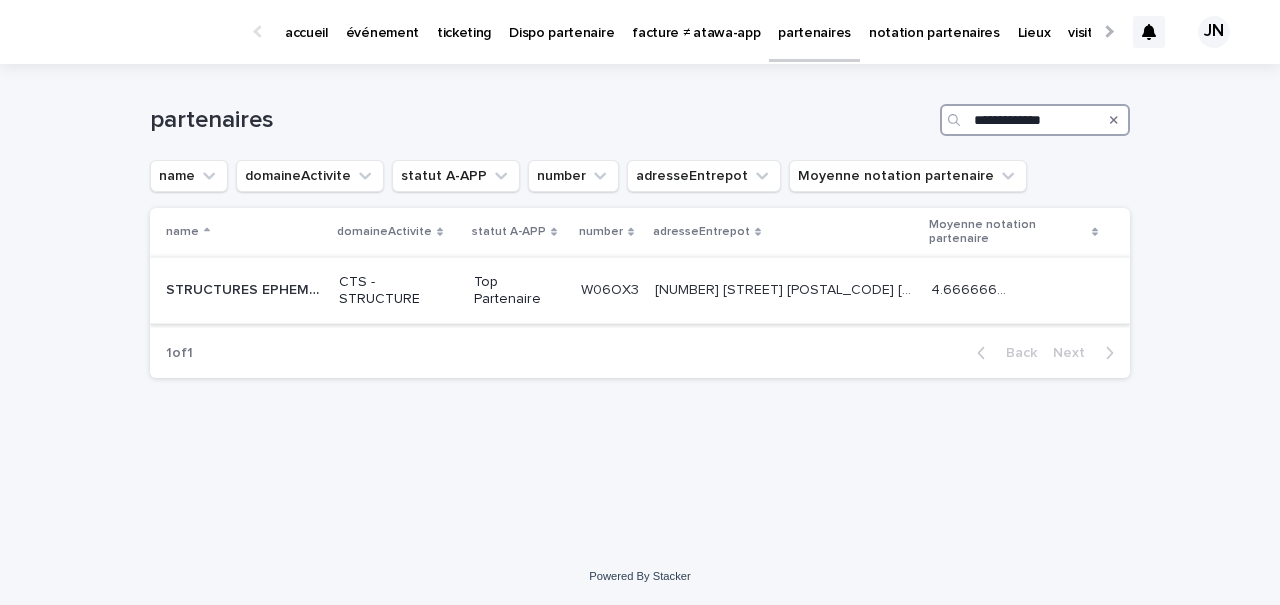 type on "**********" 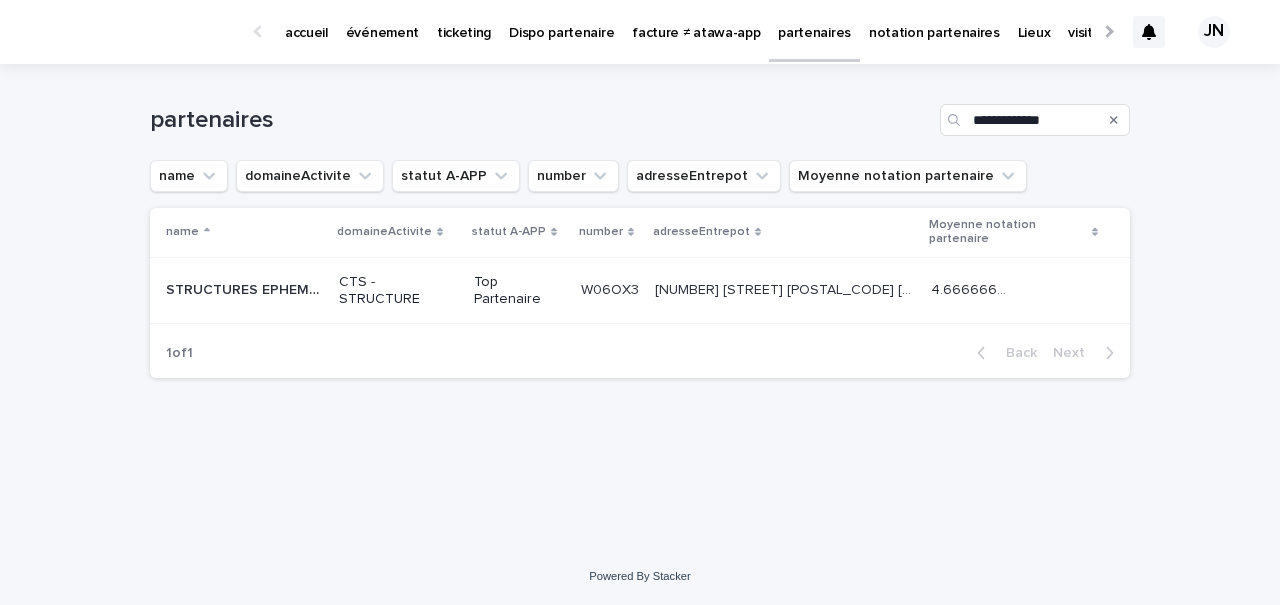 click on "CTS - STRUCTURE" at bounding box center [398, 291] 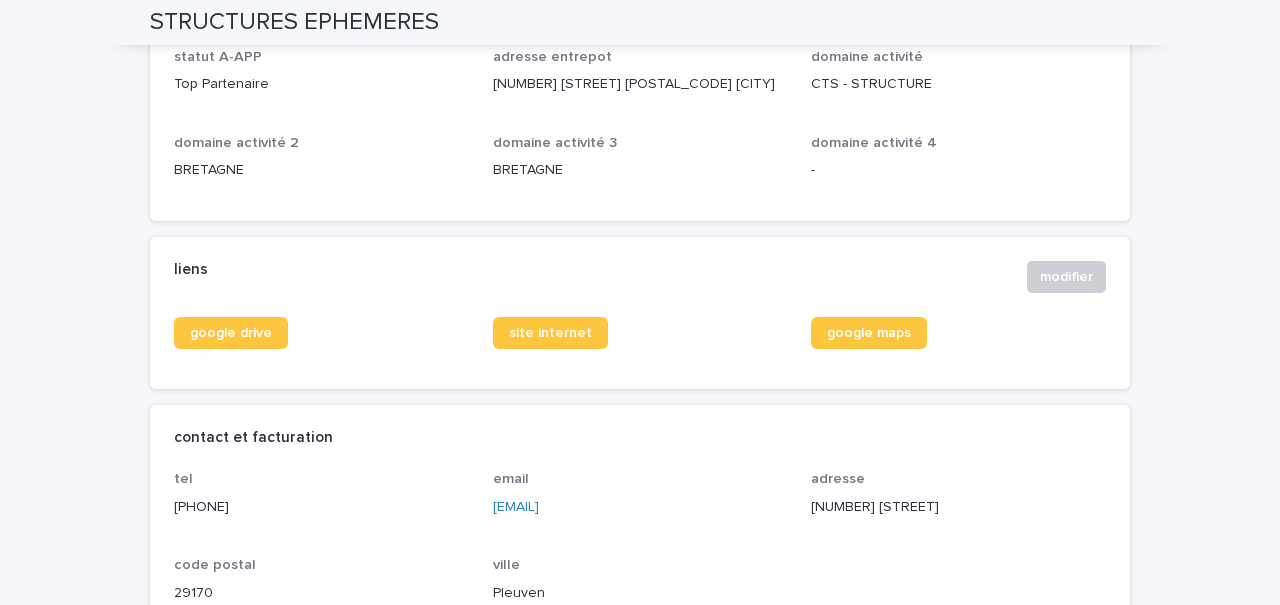 scroll, scrollTop: 671, scrollLeft: 0, axis: vertical 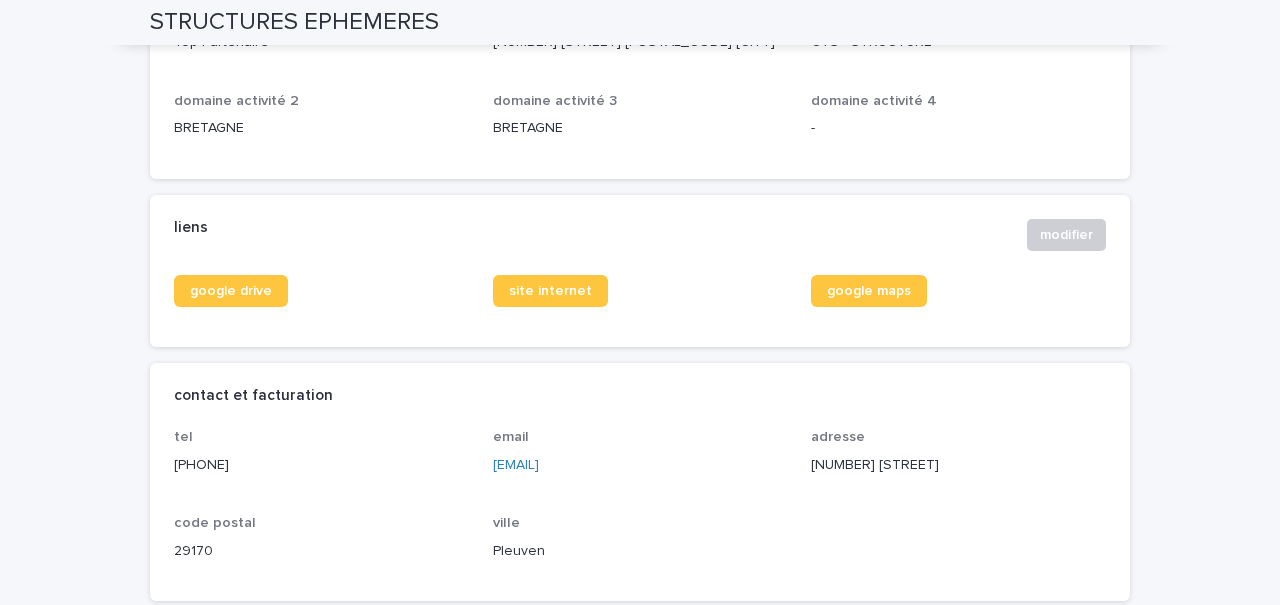 drag, startPoint x: 724, startPoint y: 463, endPoint x: 493, endPoint y: 465, distance: 231.00865 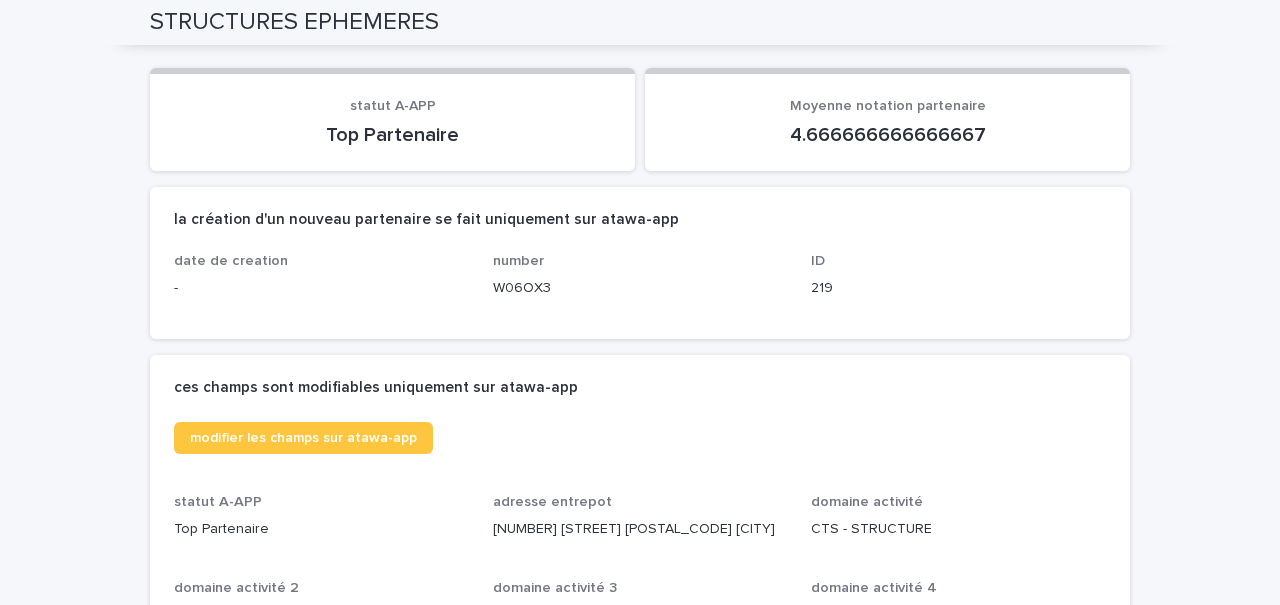 scroll, scrollTop: 0, scrollLeft: 0, axis: both 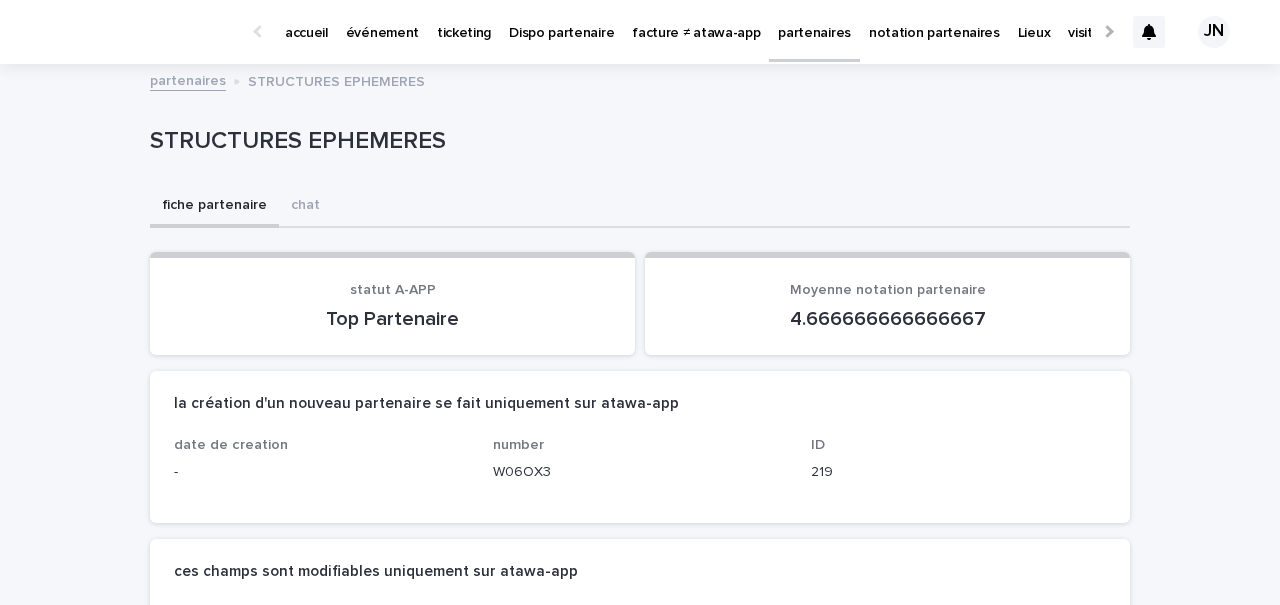 click on "partenaires" at bounding box center (188, 79) 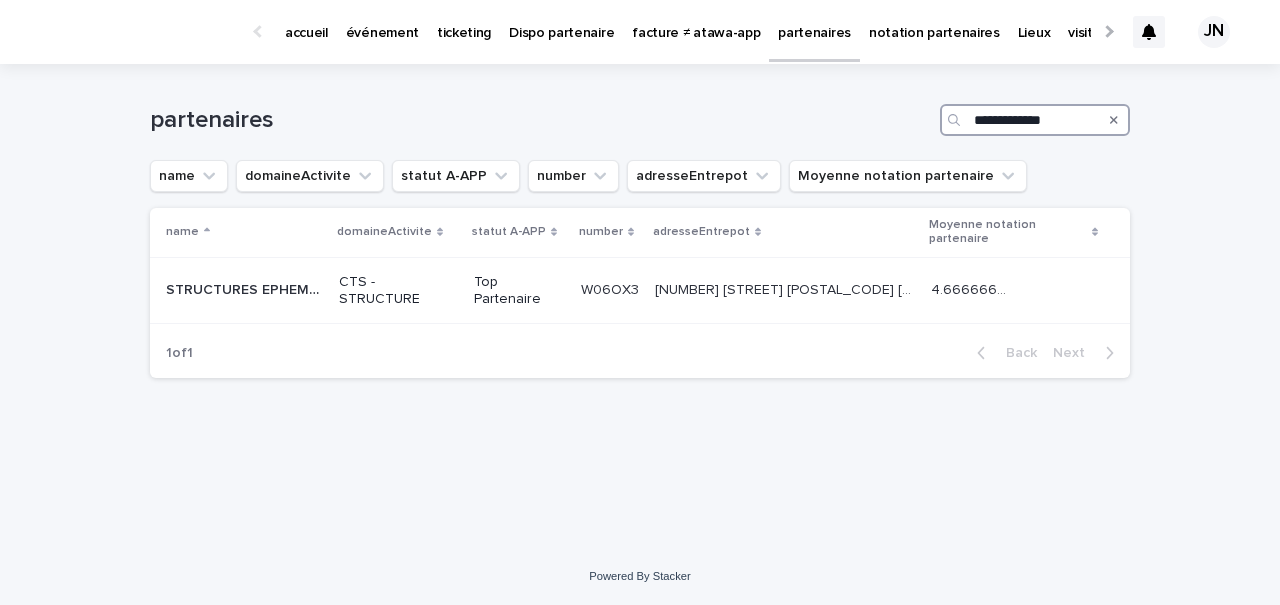 drag, startPoint x: 1070, startPoint y: 130, endPoint x: 919, endPoint y: 120, distance: 151.33076 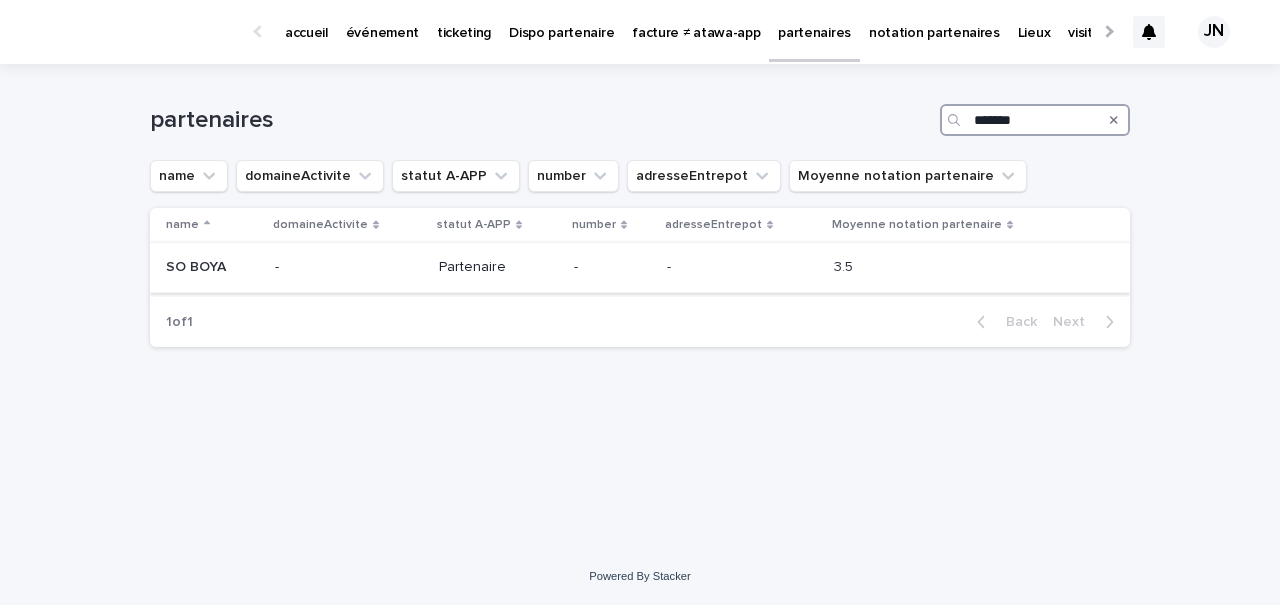 type on "*******" 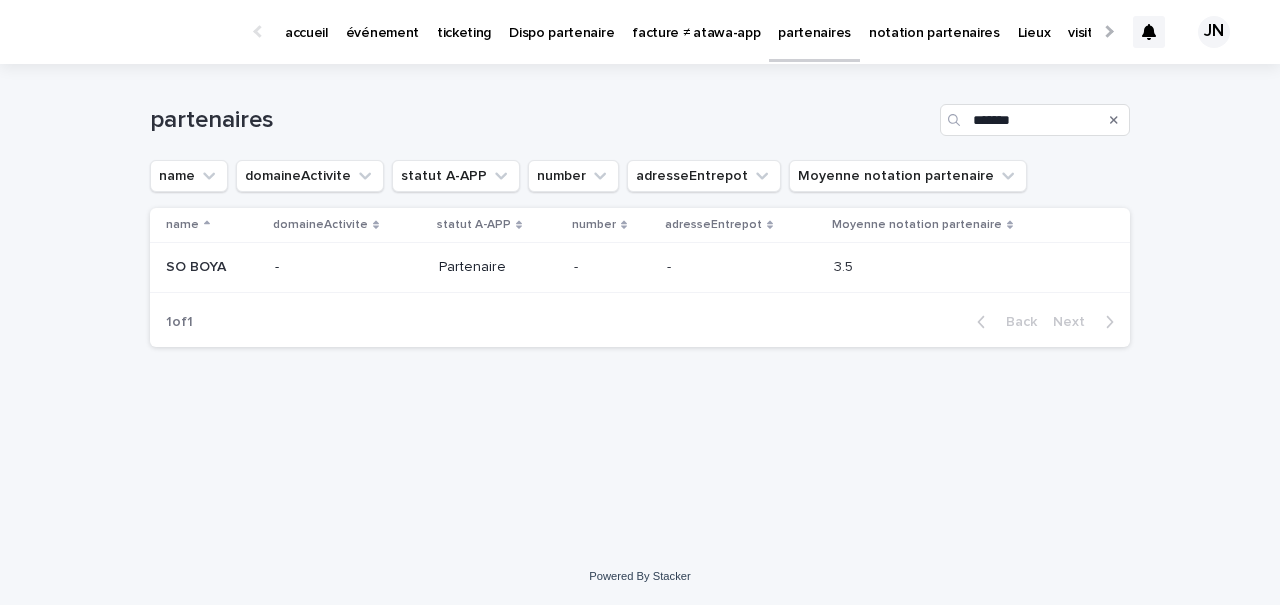 click on "-" at bounding box center (349, 268) 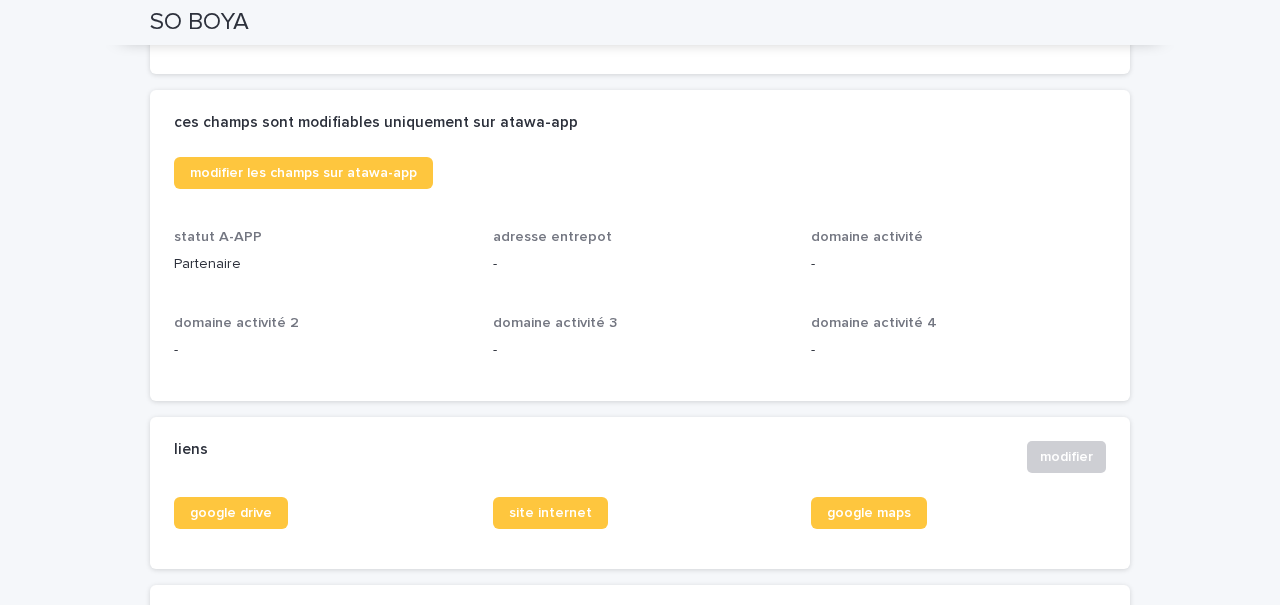 scroll, scrollTop: 0, scrollLeft: 0, axis: both 